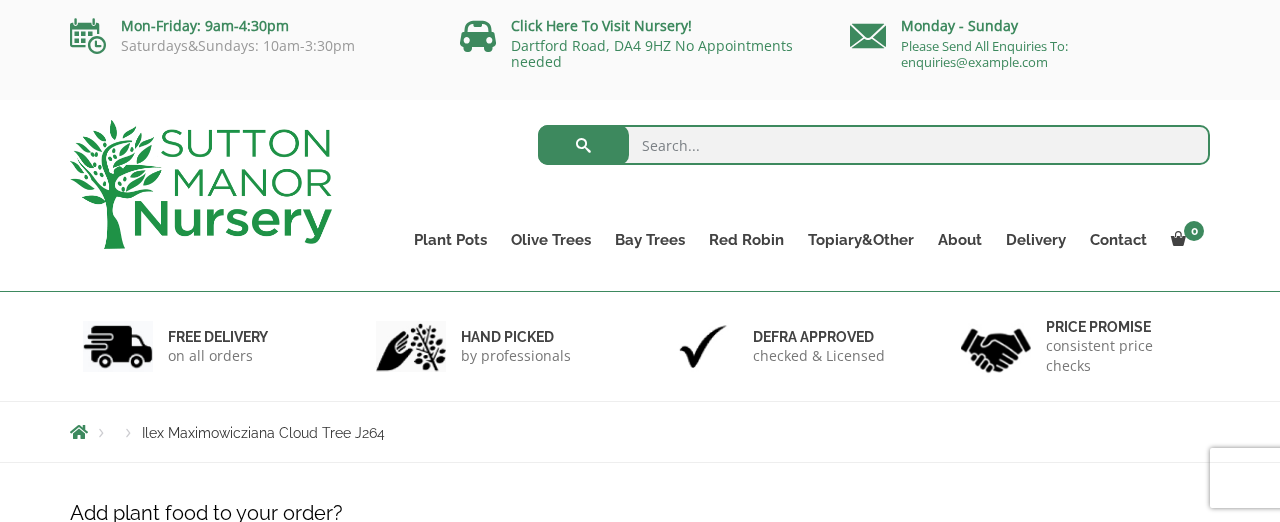 scroll, scrollTop: 0, scrollLeft: 0, axis: both 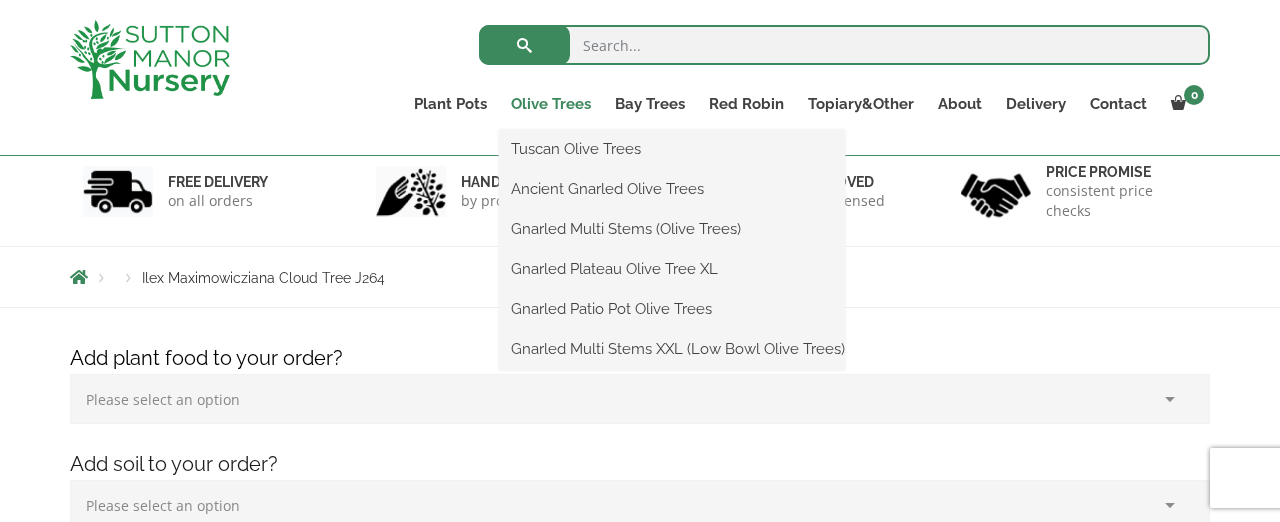 click on "Olive Trees" at bounding box center (551, 104) 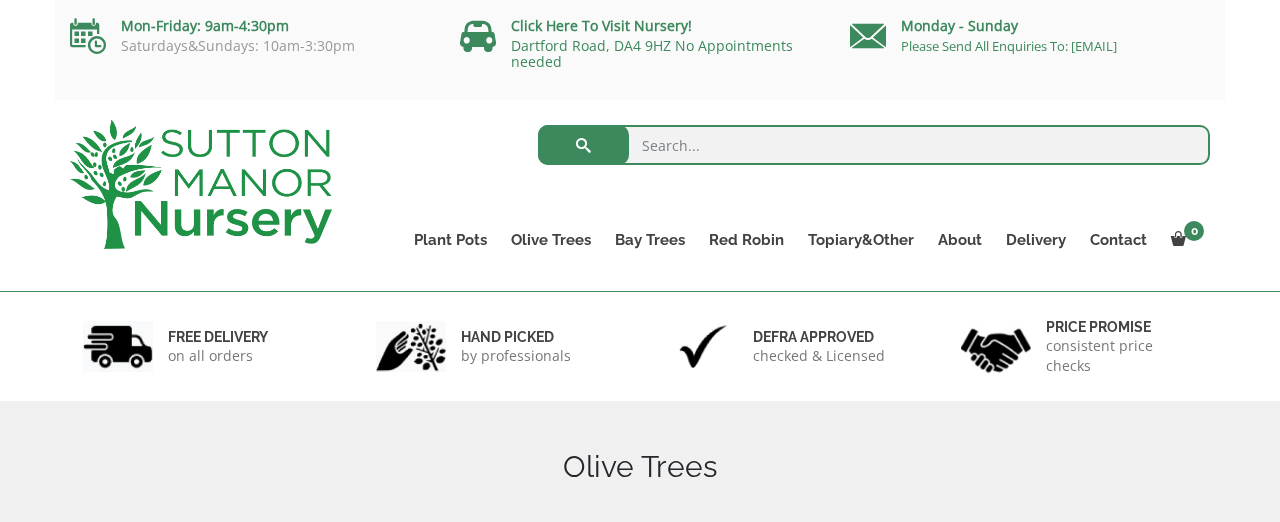 scroll, scrollTop: 0, scrollLeft: 0, axis: both 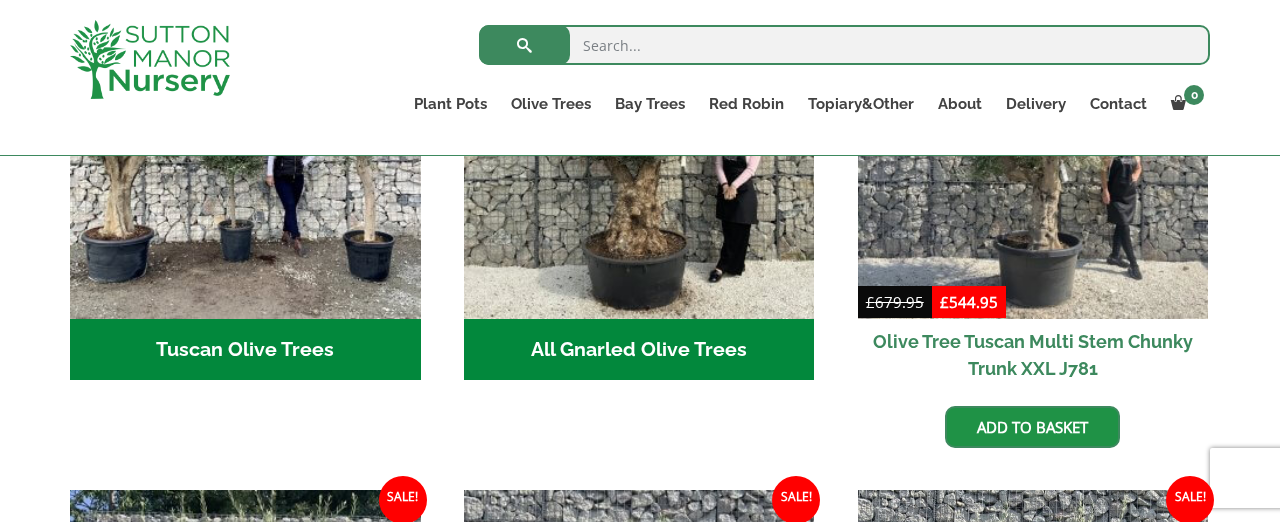 click on "Tuscan Olive Trees  (15)
All Gnarled Olive Trees  (212)
Sale!
£ 679.95   Original price was: £679.95. £ 544.95 Current price is: £544.95.   (20% off)
Olive Tree Tuscan Multi Stem Chunky Trunk XXL J781  Add to basket
Sale!
£ 679.95   Original price was: £679.95. £ 544.95 Current price is: £544.95.   (20% off)
Olive Tree Tuscan Multi Stem Chunky Trunk XXL J774  Add to basket
Sale!
£ 679.95   Original price was: £679.95. £ 444.95 Current price is: £444.95.   (35% off)
Olive Tree Tuscan Multi Stem Chunky Trunk J771  Add to basket
Sale!
£ 679.95   Original price was: £679.95. £ 444.95 Current price is: £444.95.   (35% off)
Olive Tree Tuscan Multi Stem Chunky Trunk J768  Add to basket
Sale!
£ 679.95   Original price was: £679.95. £" at bounding box center [640, 1258] 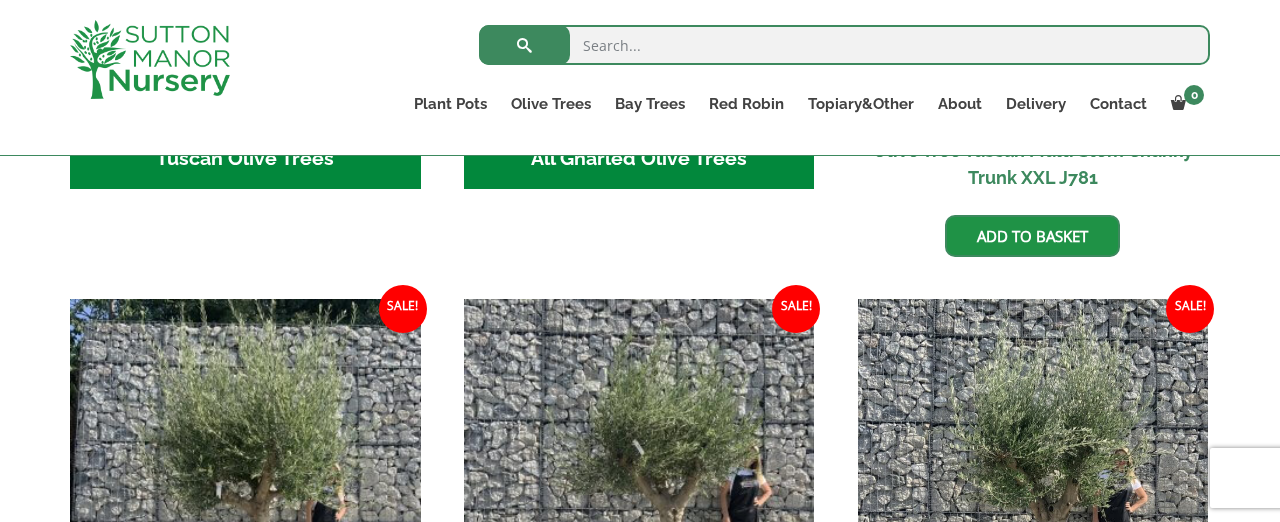 scroll, scrollTop: 1096, scrollLeft: 0, axis: vertical 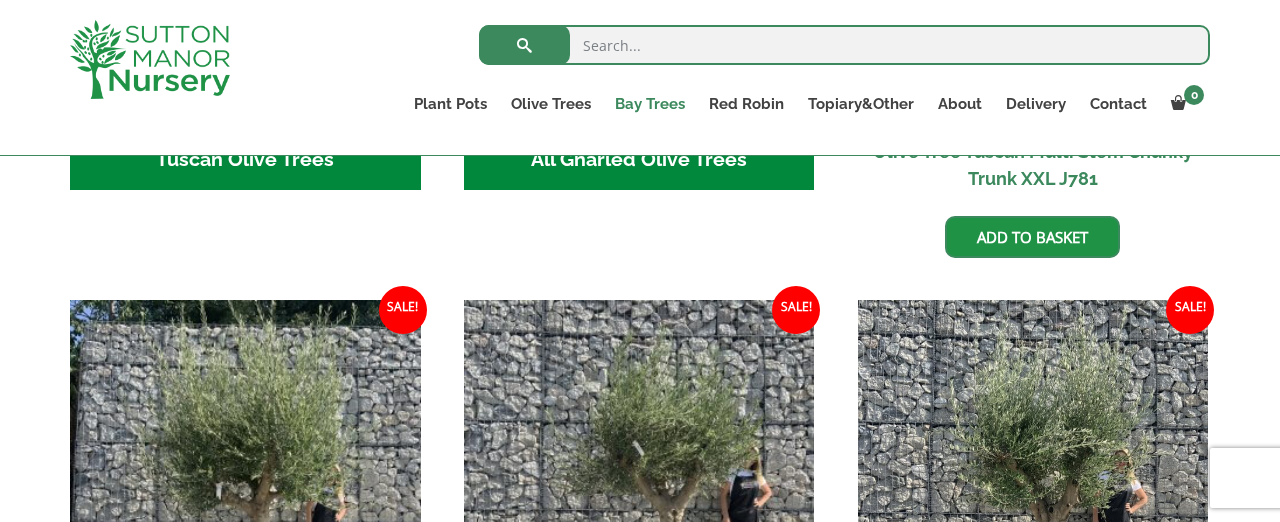 click on "Bay Trees" at bounding box center [650, 104] 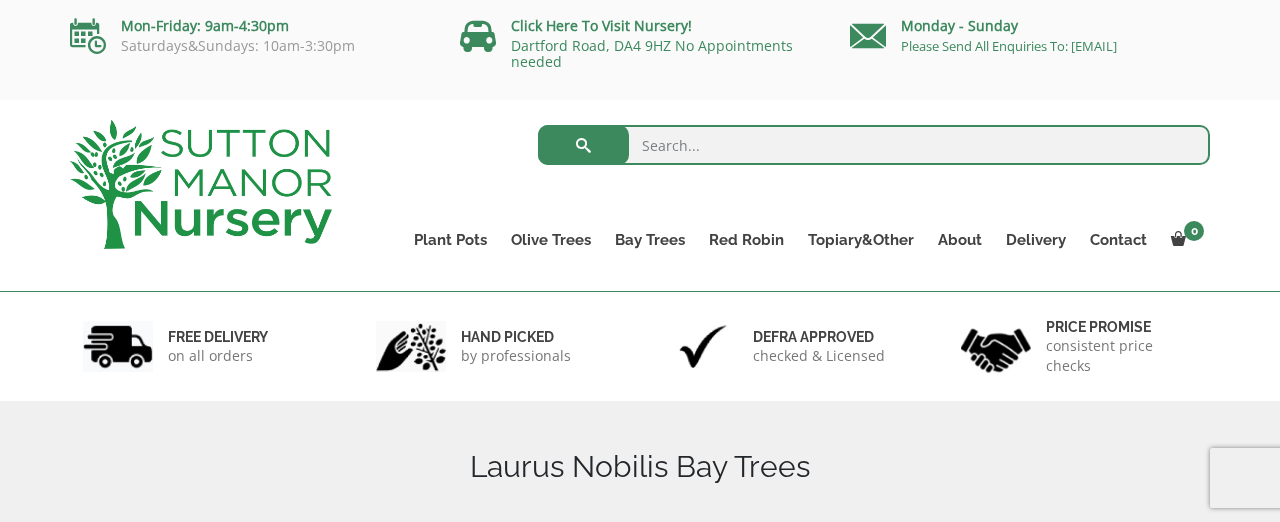 scroll, scrollTop: 37, scrollLeft: 0, axis: vertical 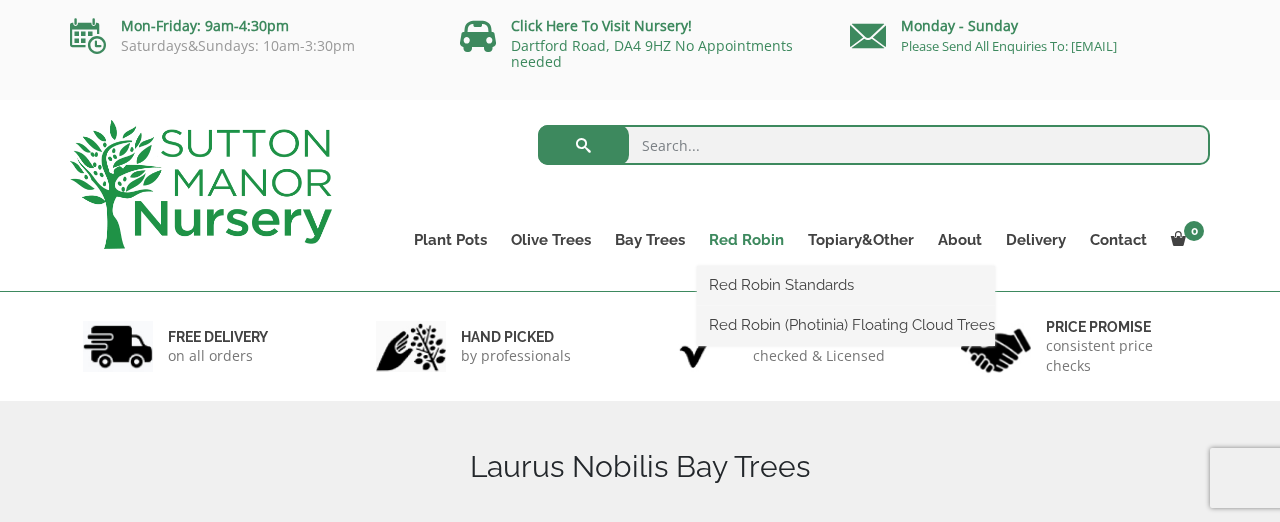 click on "Red Robin" at bounding box center (746, 240) 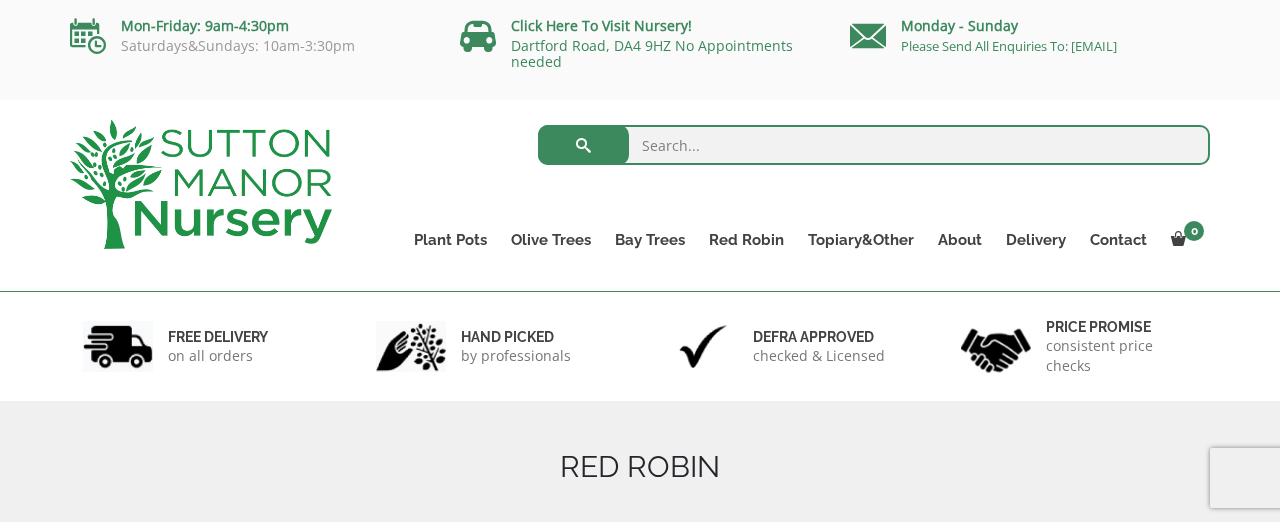 scroll, scrollTop: 0, scrollLeft: 0, axis: both 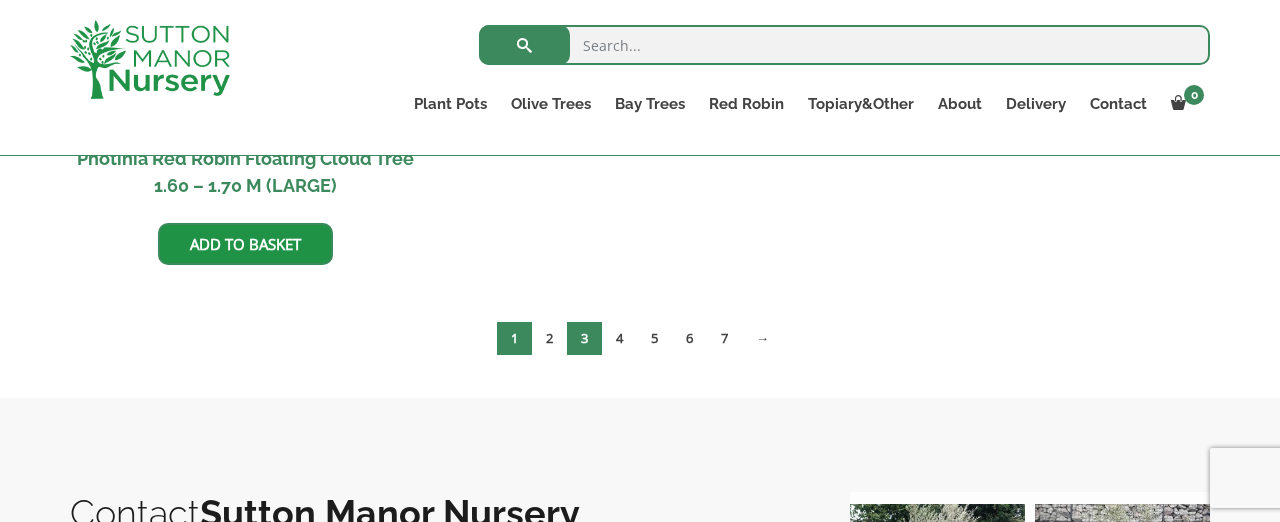 click on "3" at bounding box center (584, 338) 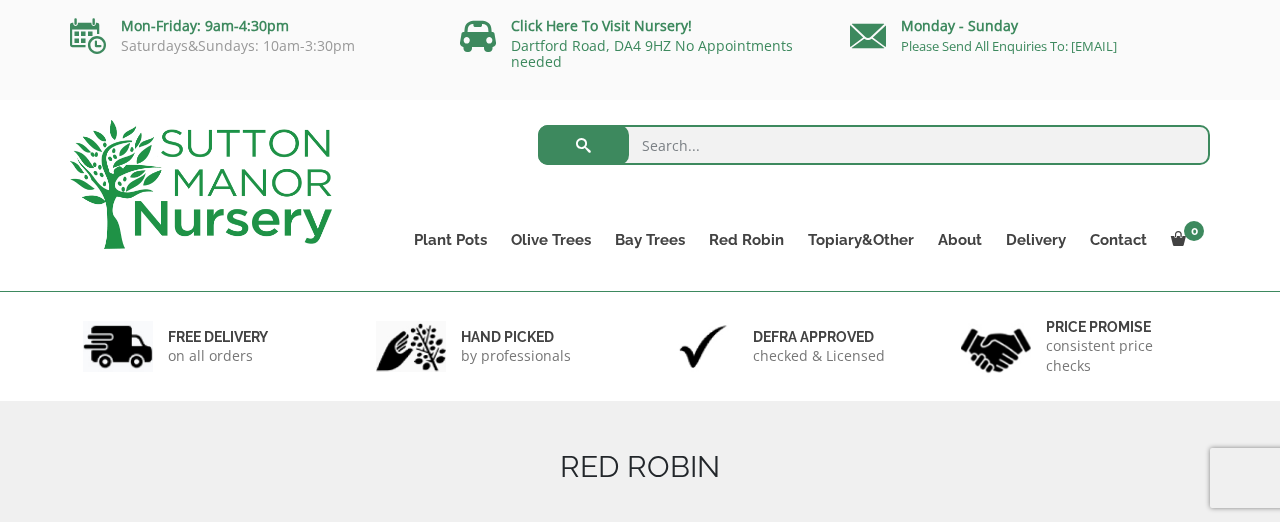 scroll, scrollTop: 50, scrollLeft: 0, axis: vertical 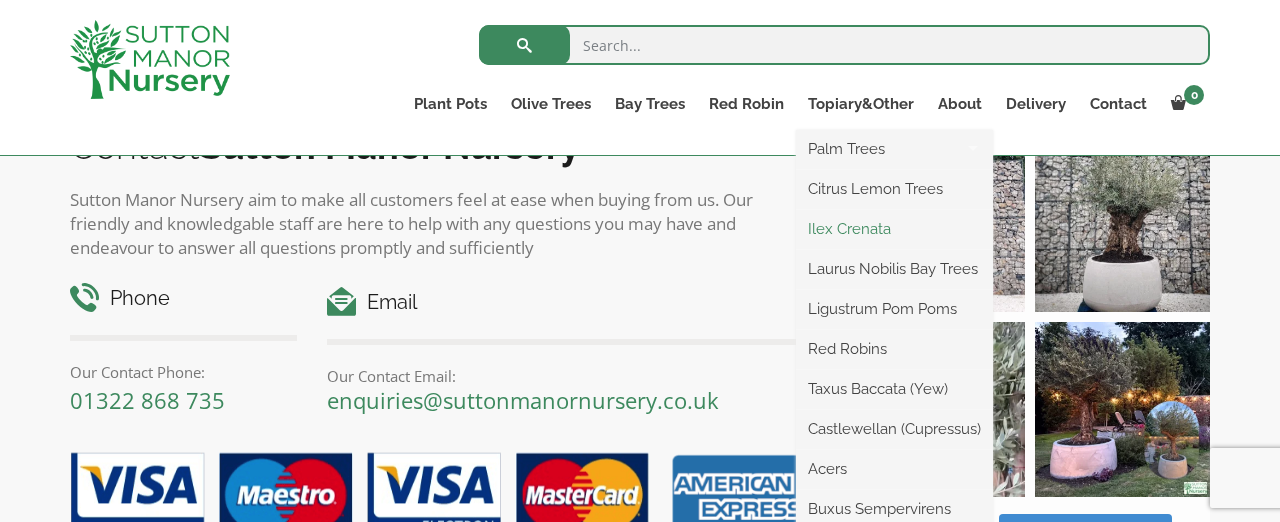 click on "Ilex Crenata" at bounding box center (894, 229) 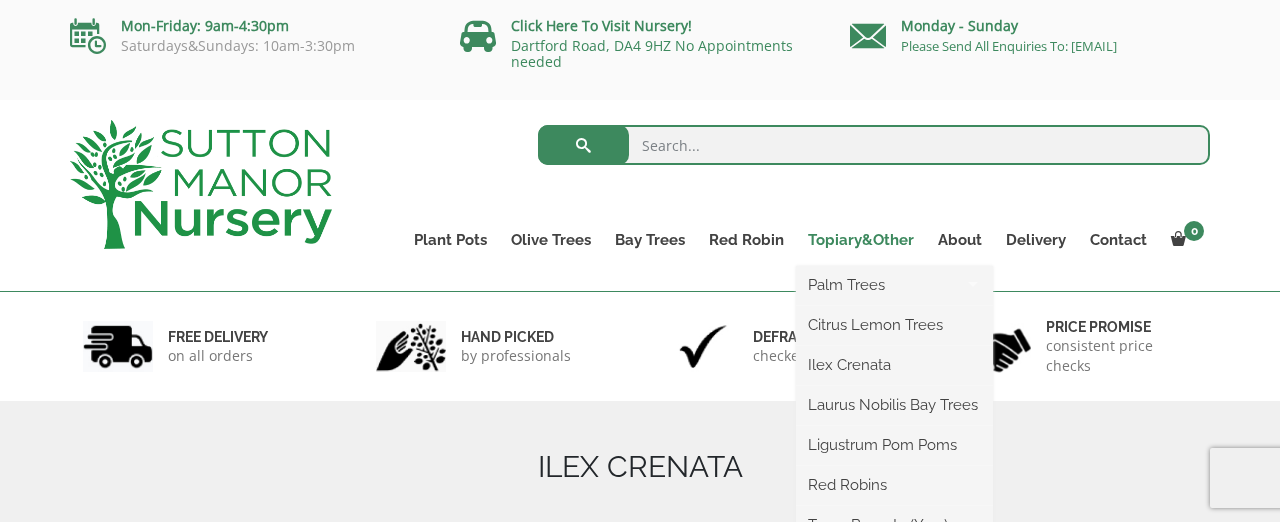 scroll, scrollTop: 0, scrollLeft: 0, axis: both 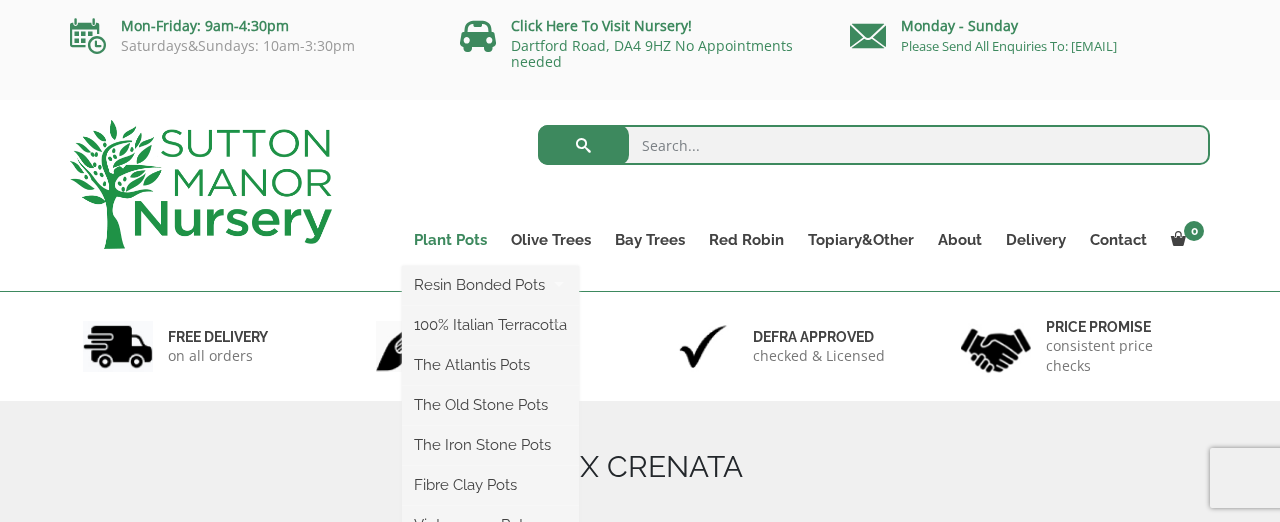 click on "Plant Pots" at bounding box center (450, 240) 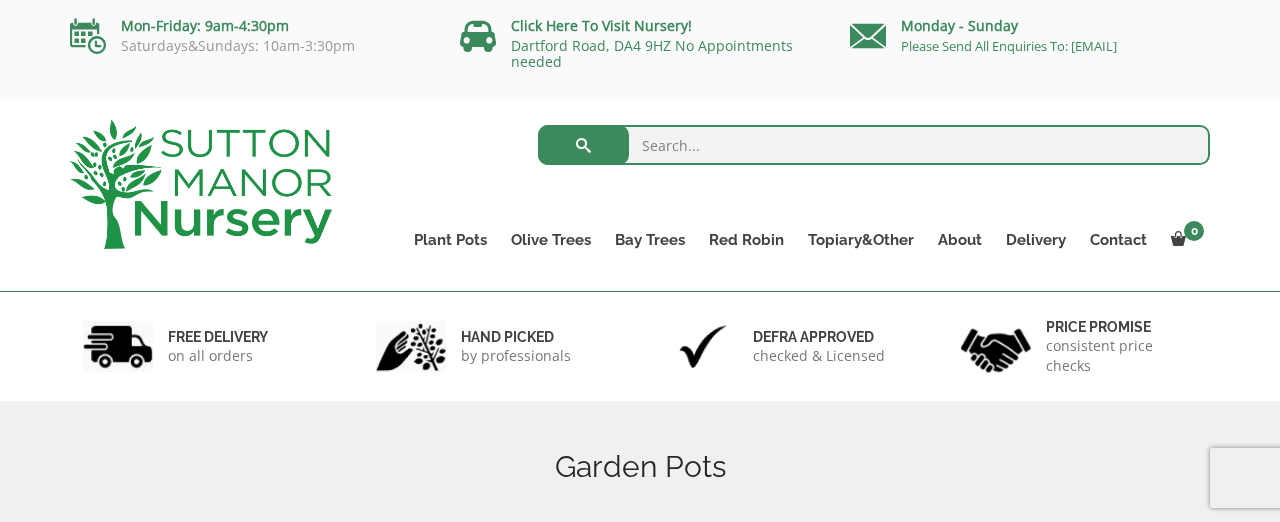scroll, scrollTop: 0, scrollLeft: 0, axis: both 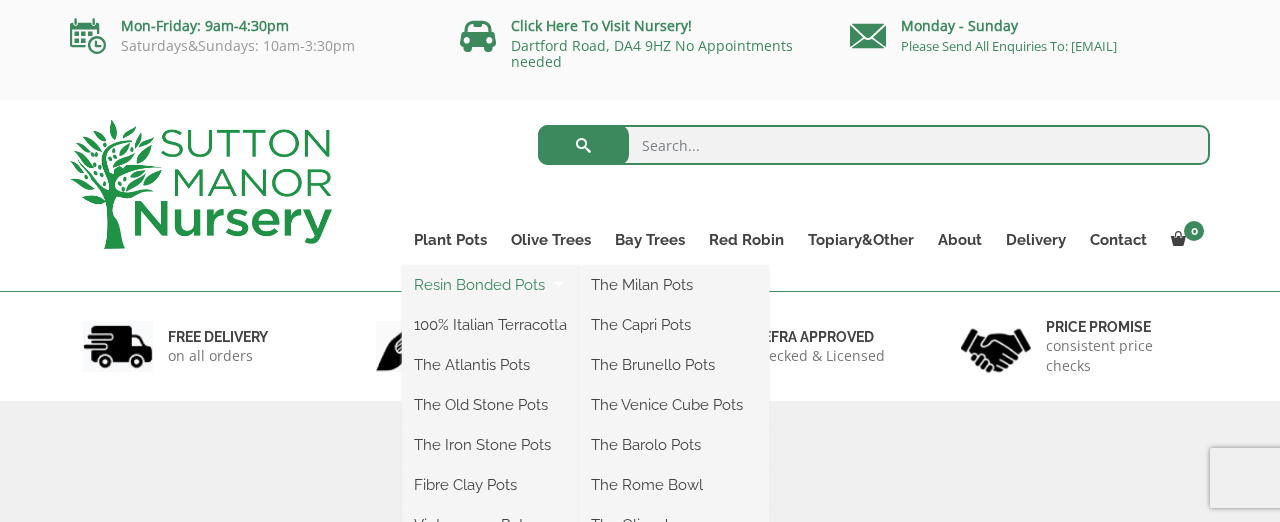 click on "Resin Bonded Pots" at bounding box center (490, 285) 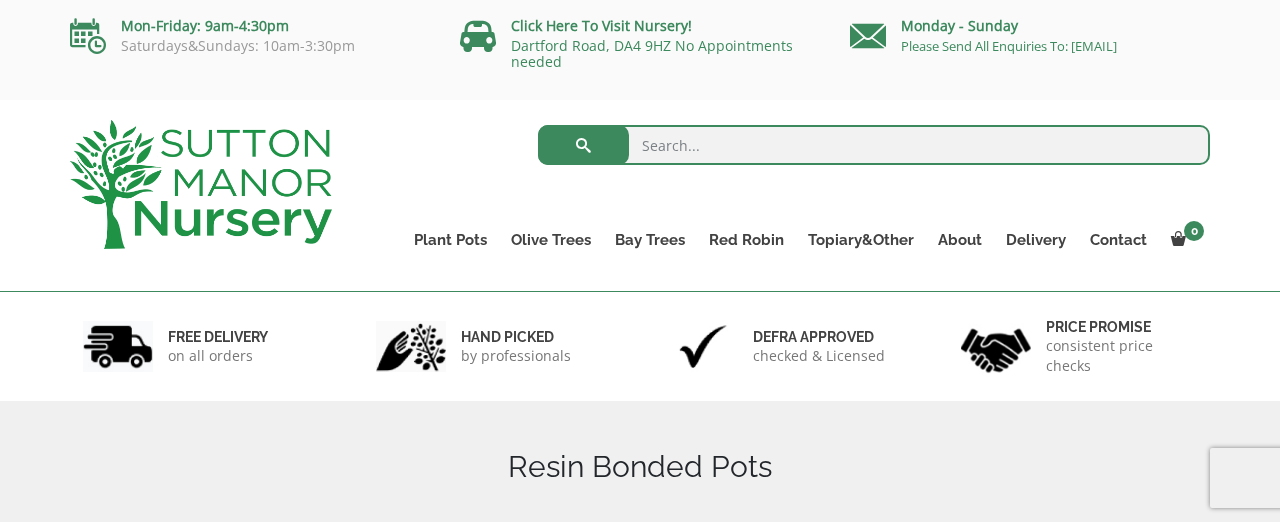 scroll, scrollTop: 0, scrollLeft: 0, axis: both 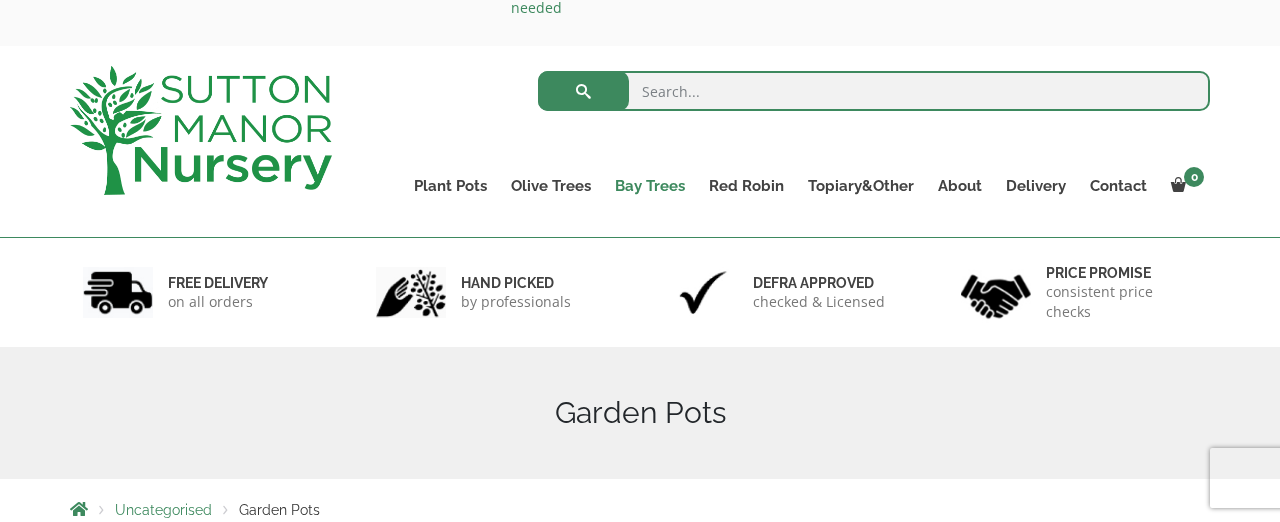 click on "Bay Trees" at bounding box center (650, 186) 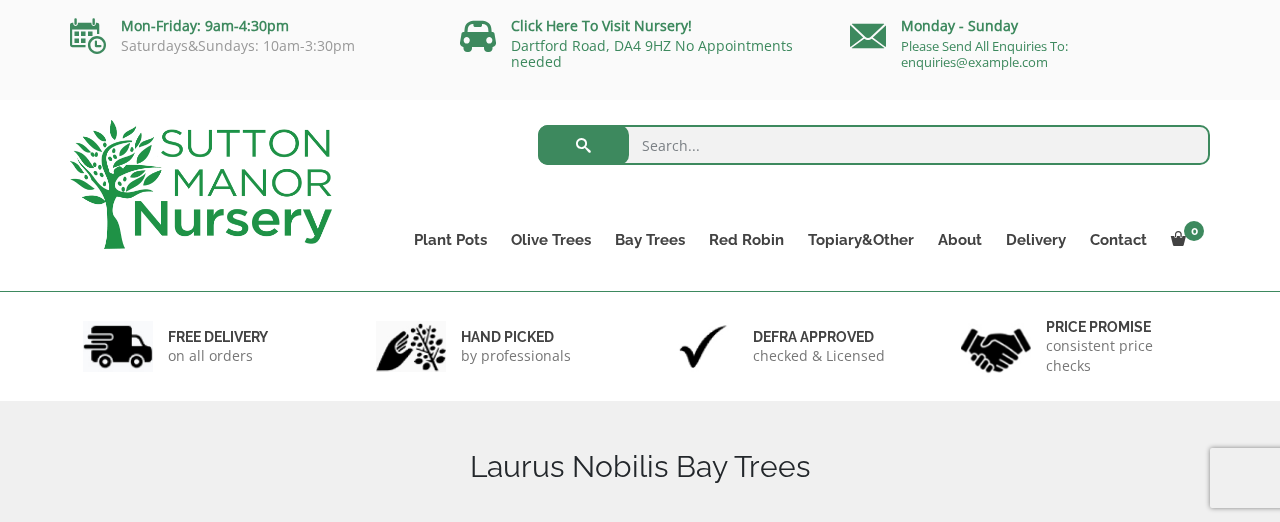 scroll, scrollTop: 0, scrollLeft: 0, axis: both 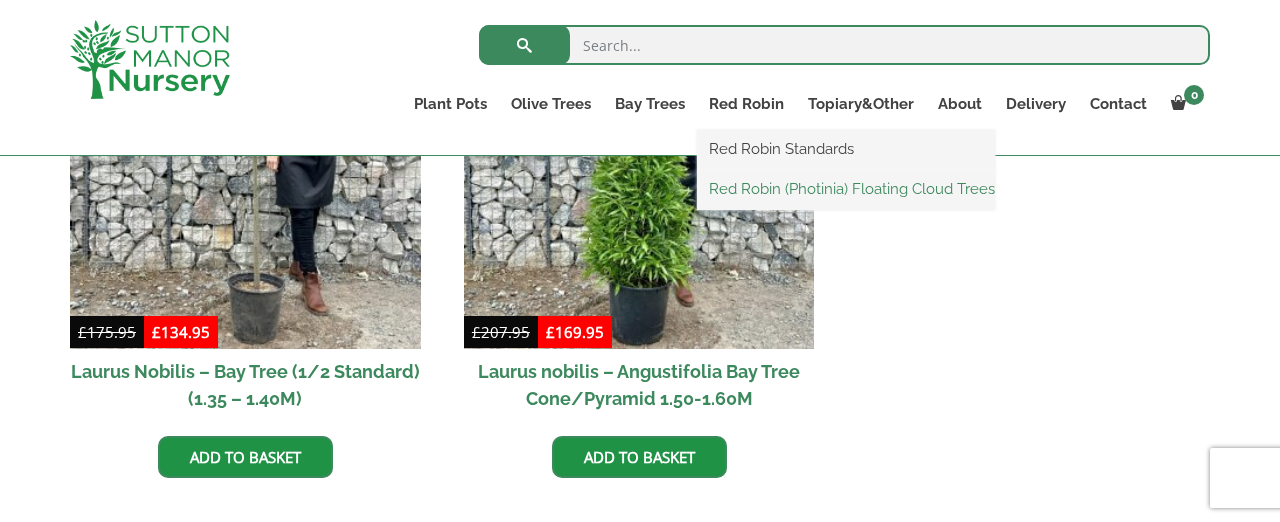 click on "Red Robin (Photinia) Floating Cloud Trees" at bounding box center (846, 189) 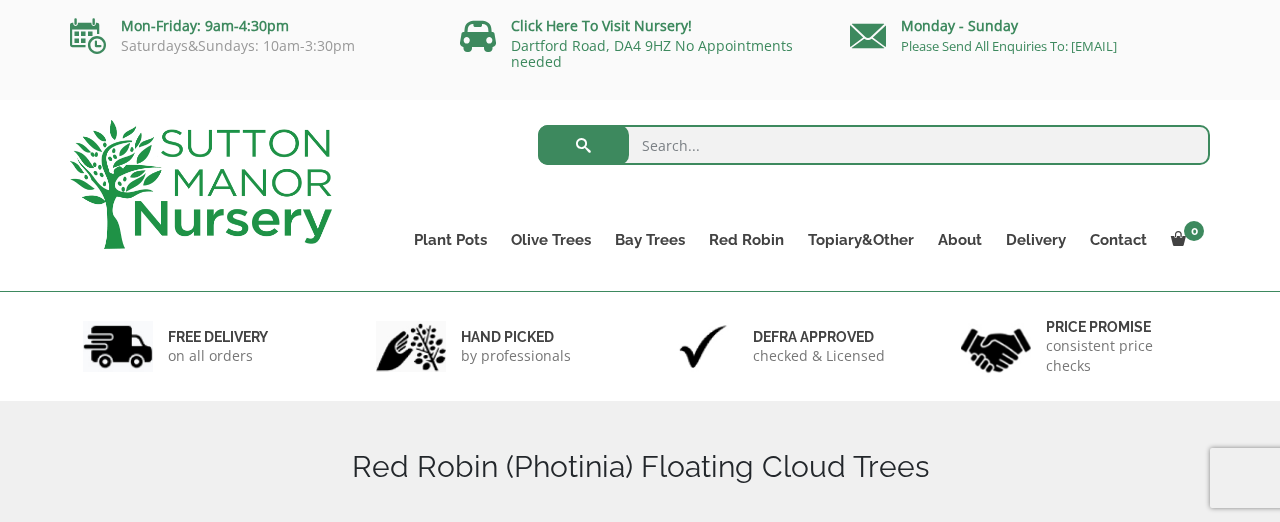 scroll, scrollTop: 0, scrollLeft: 0, axis: both 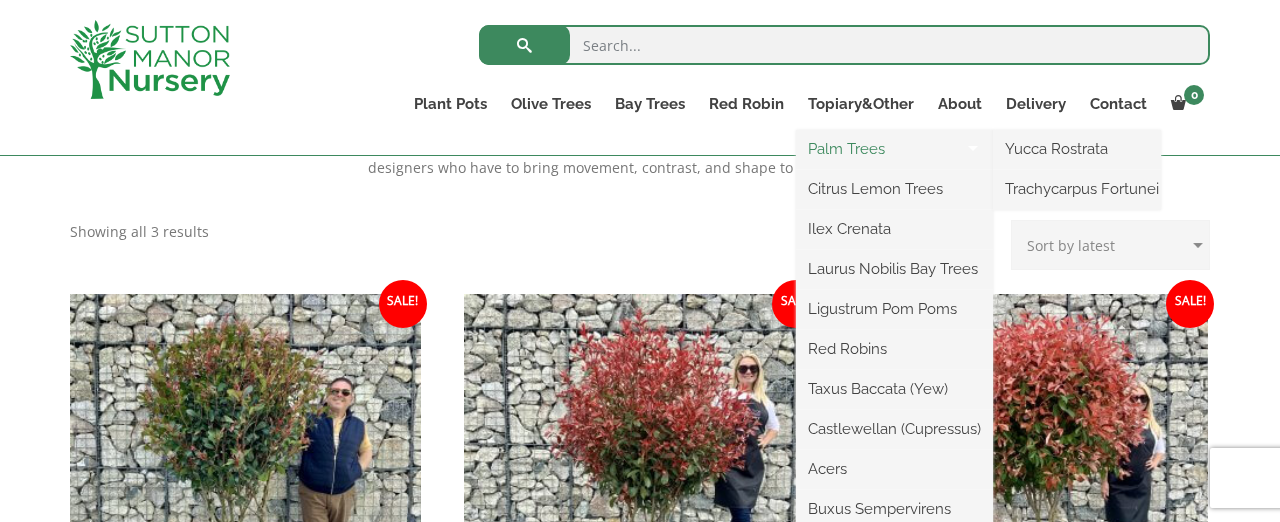 click on "Palm Trees" at bounding box center [894, 149] 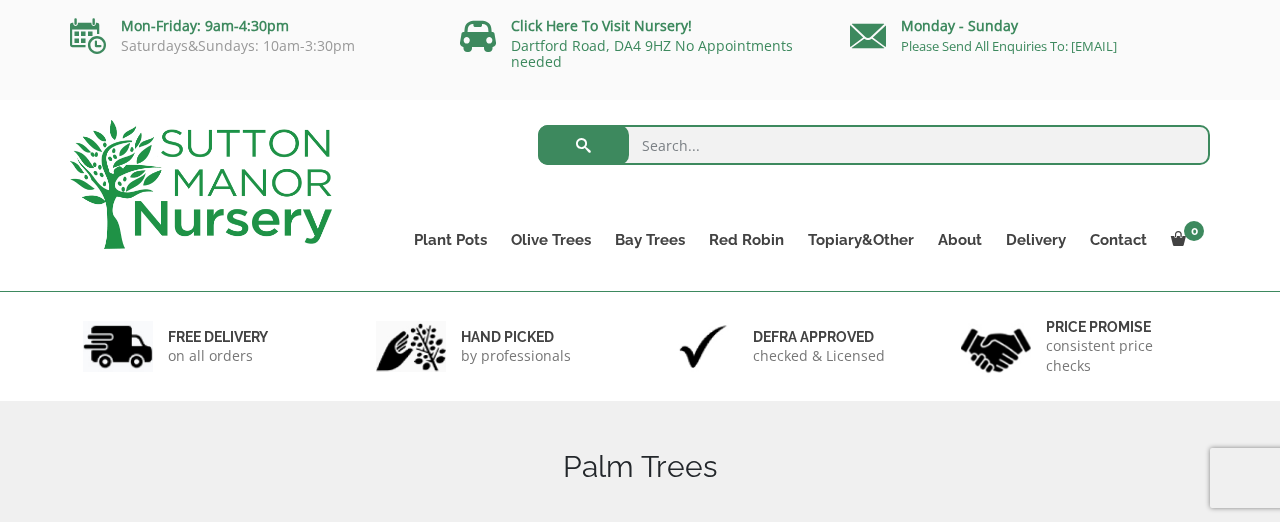 scroll, scrollTop: 0, scrollLeft: 0, axis: both 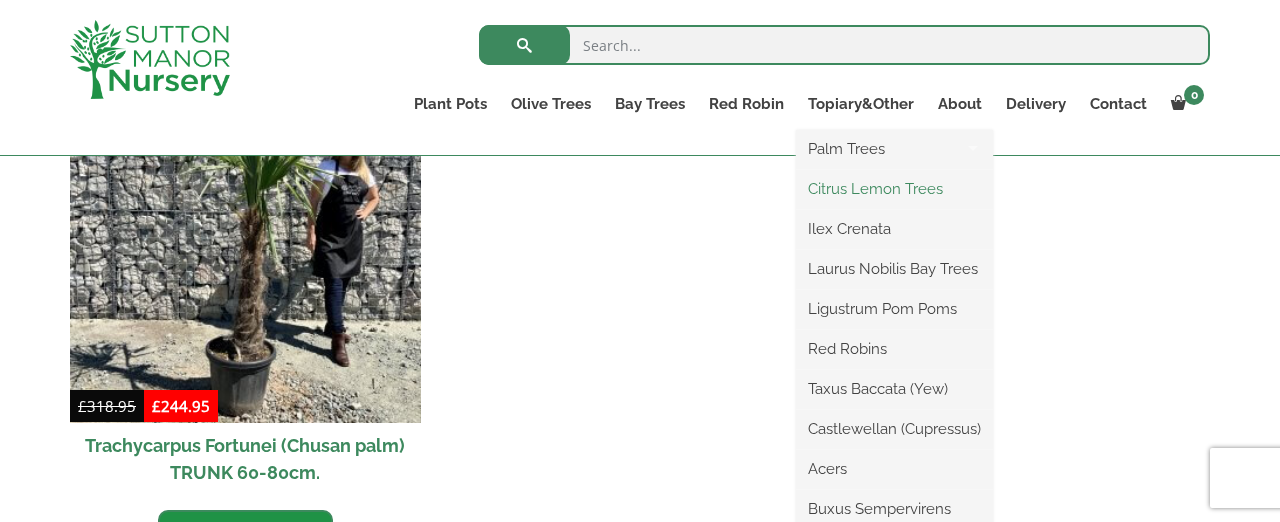 click on "Citrus Lemon Trees" at bounding box center [894, 189] 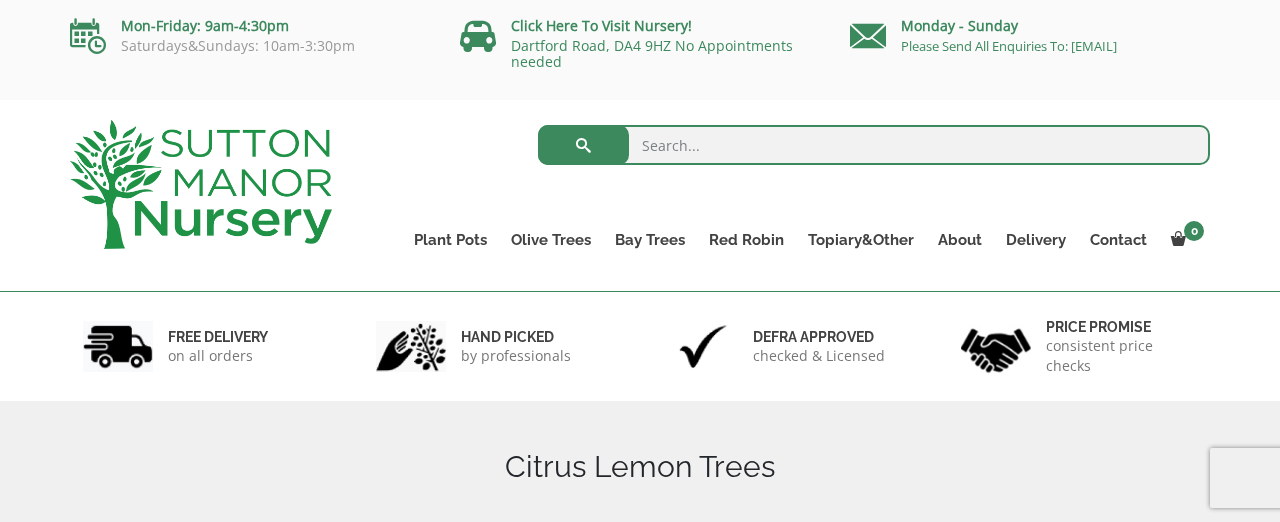 scroll, scrollTop: 0, scrollLeft: 0, axis: both 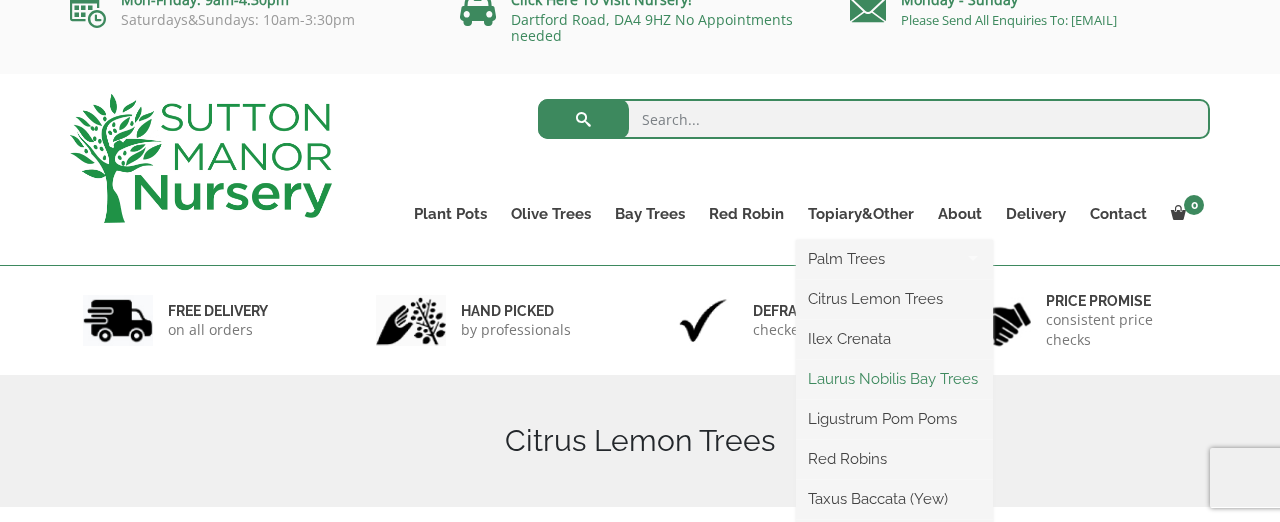 click on "Laurus Nobilis Bay Trees" at bounding box center (894, 379) 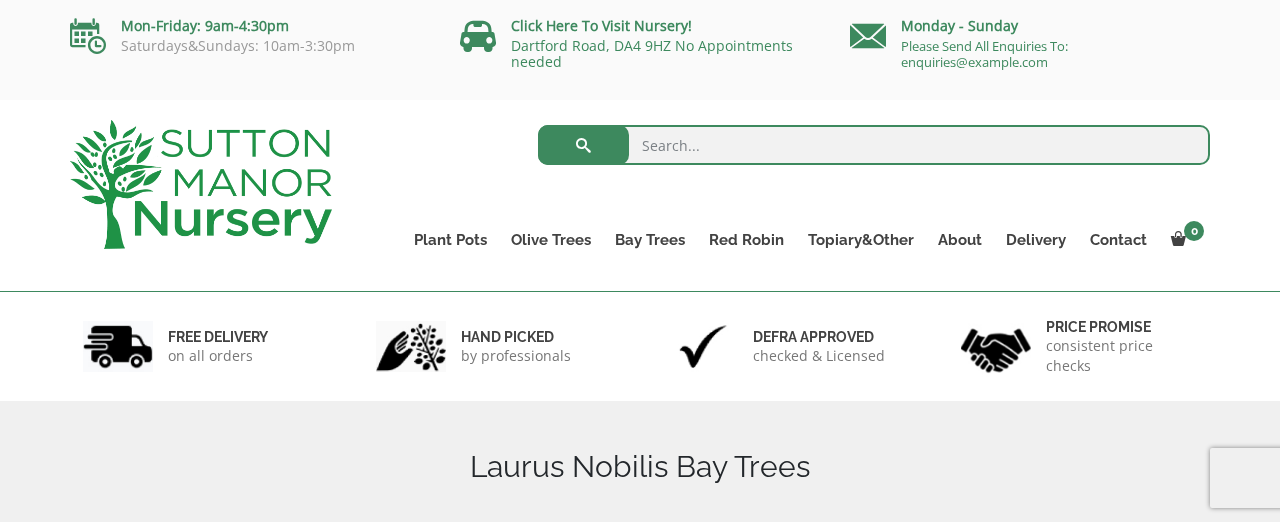 scroll, scrollTop: 0, scrollLeft: 0, axis: both 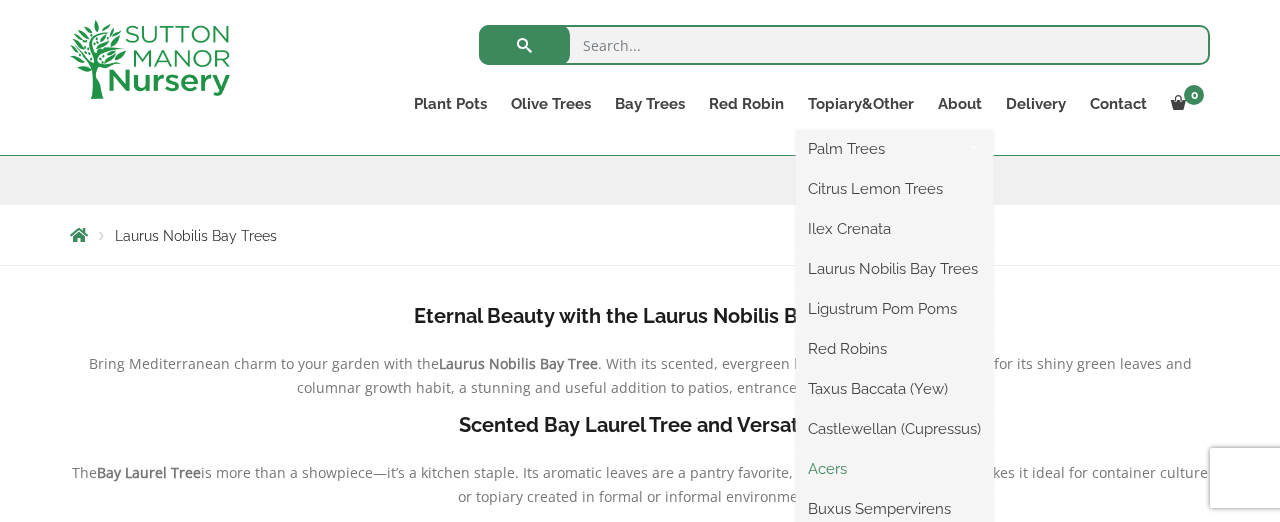 click on "Acers" at bounding box center (894, 469) 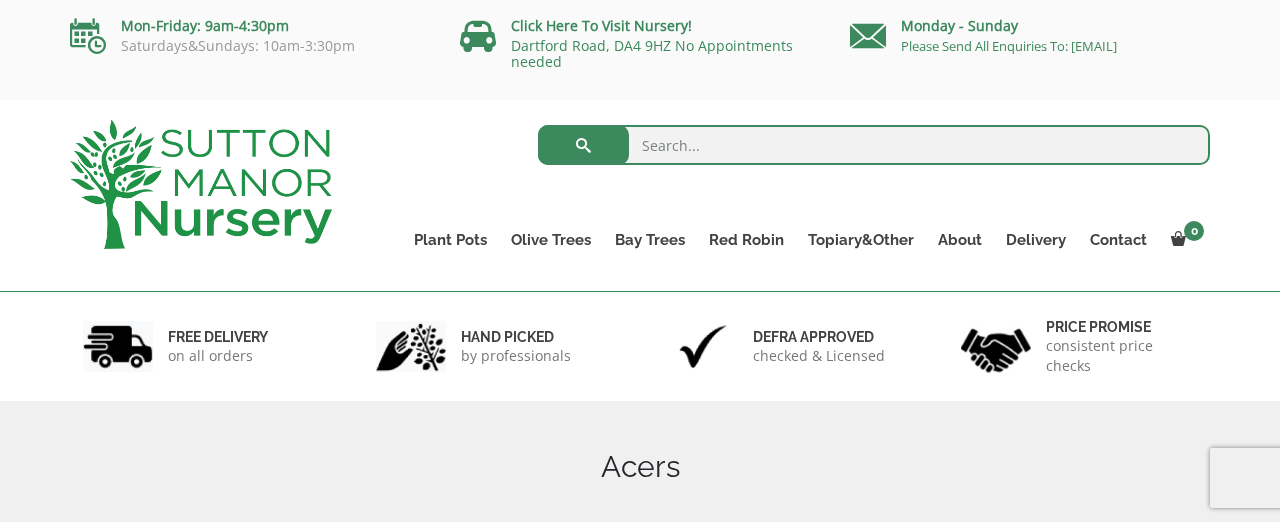 scroll, scrollTop: 0, scrollLeft: 0, axis: both 